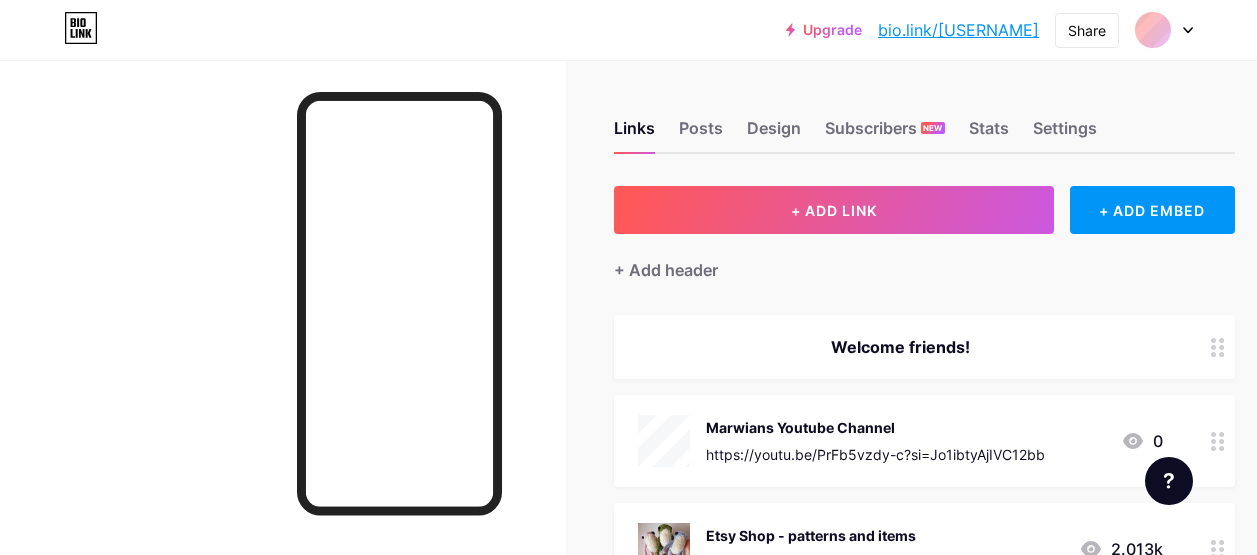 scroll, scrollTop: 0, scrollLeft: 0, axis: both 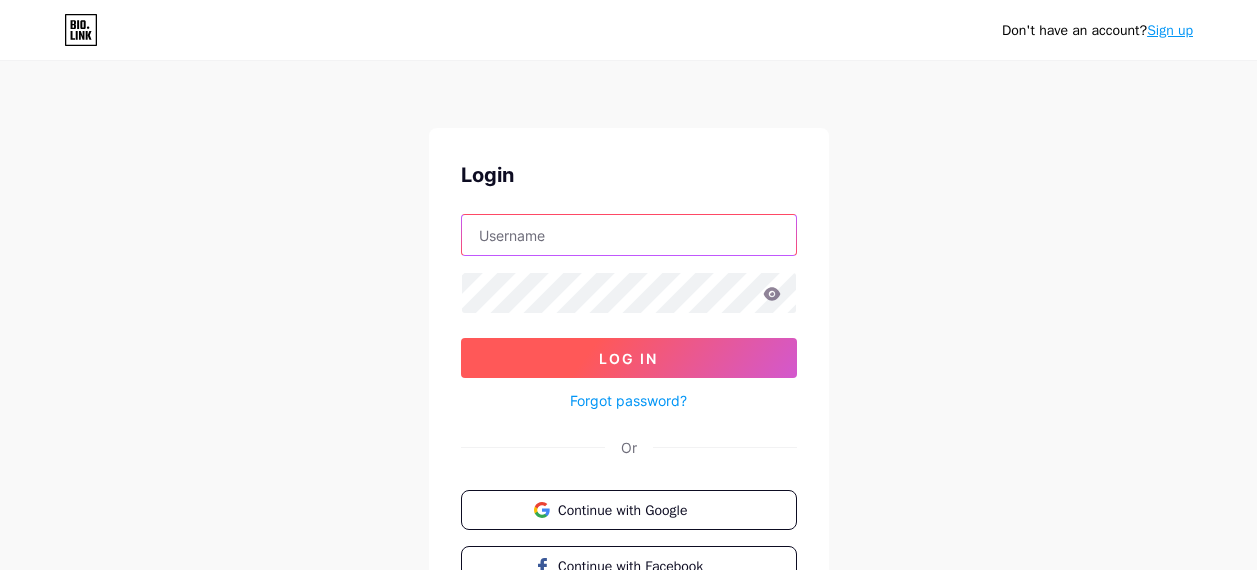 type on "[USERNAME]@example.com" 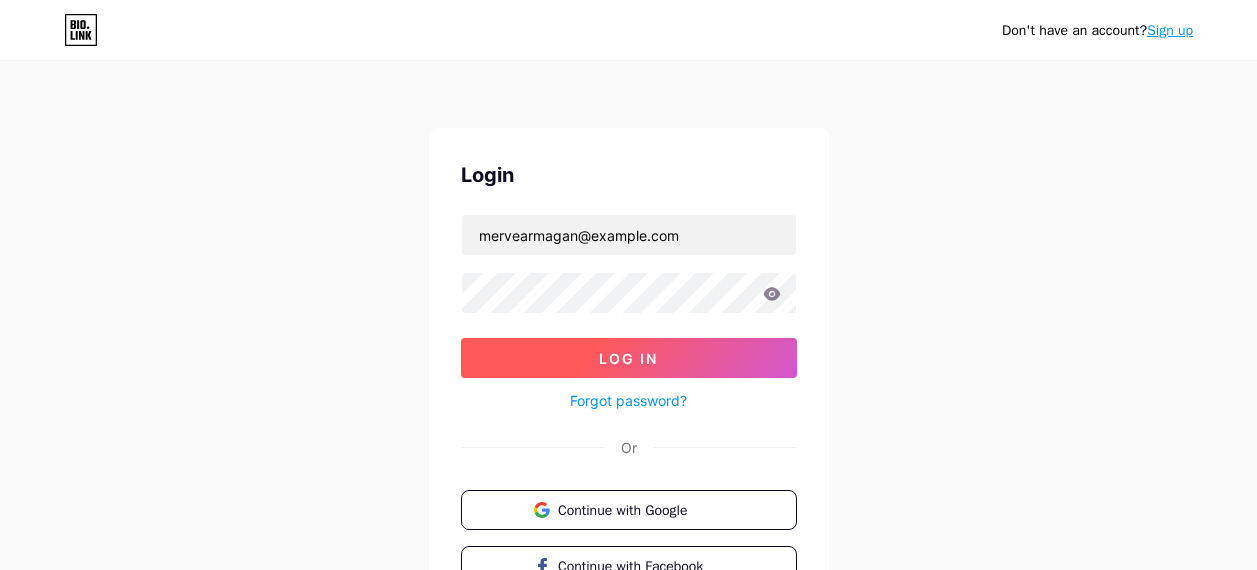 click on "Log In" at bounding box center (628, 358) 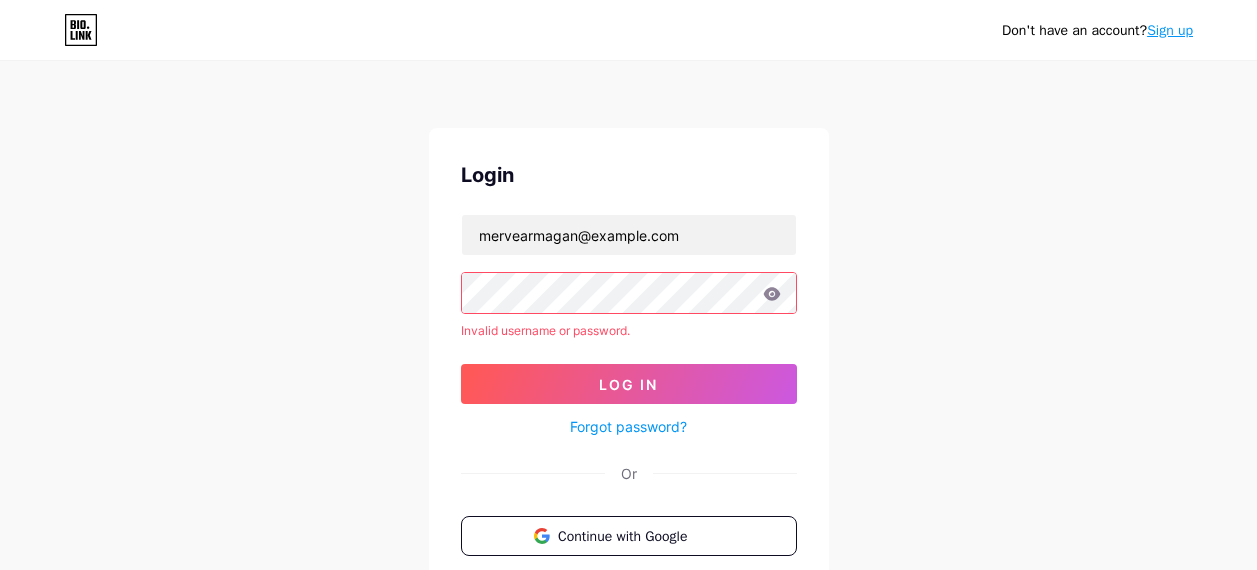 click on "Don't have an account?  Sign up   Login     mervearmagan@gmail.com           Invalid username or password.     Log In
Forgot password?
Or       Continue with Google     Continue with Facebook
Continue with Apple" at bounding box center [628, 382] 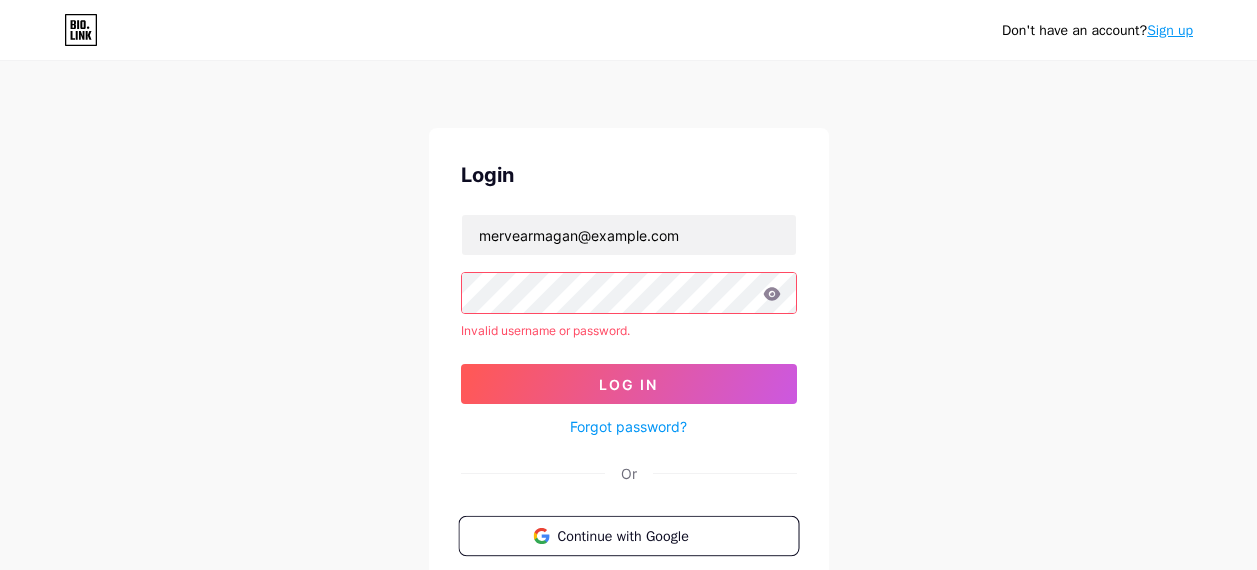 click on "Continue with Google" at bounding box center (640, 535) 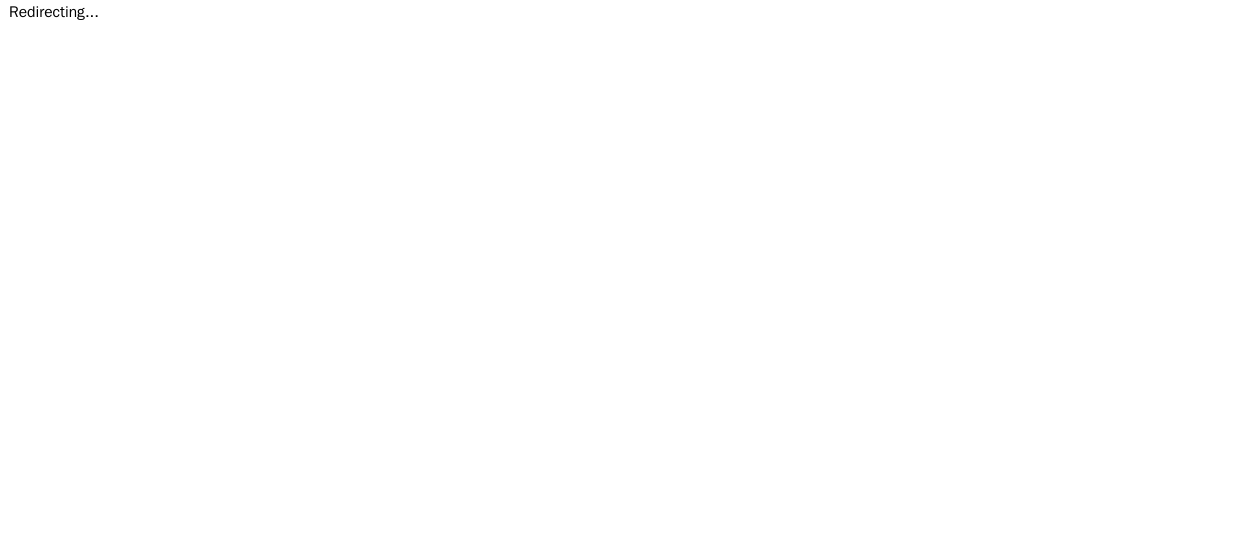 scroll, scrollTop: 0, scrollLeft: 0, axis: both 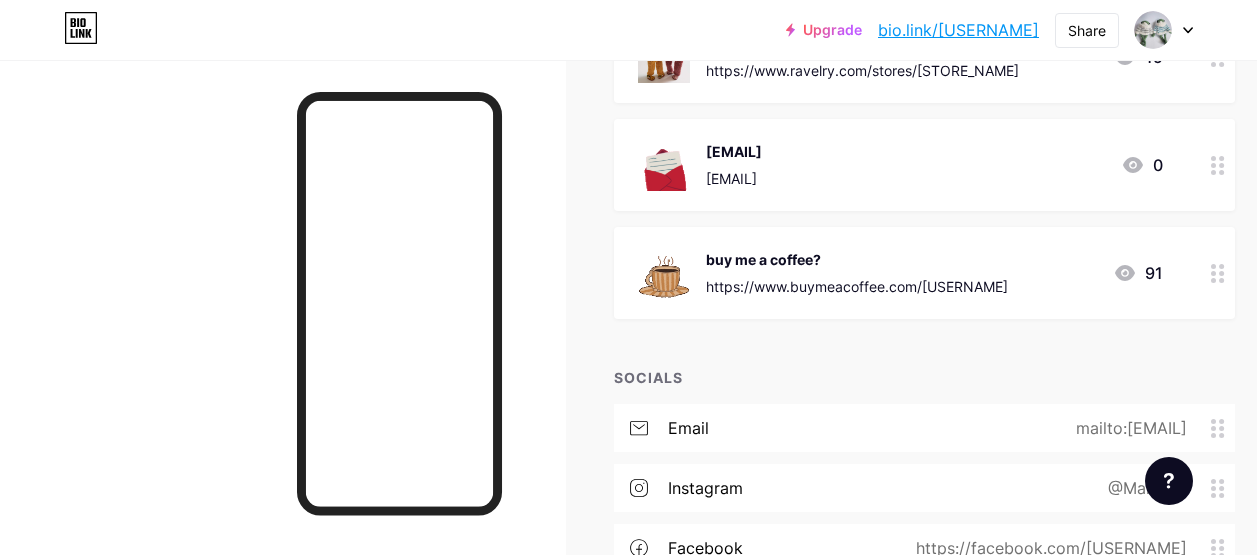 click at bounding box center (1218, 273) 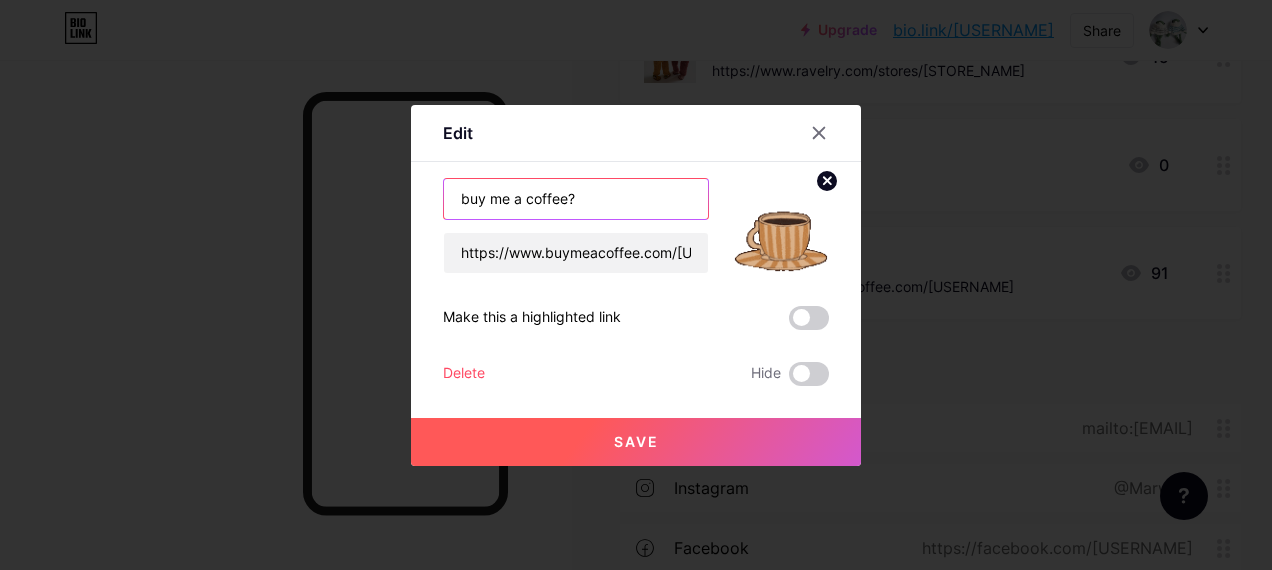 click on "buy me a coffee?" at bounding box center [576, 199] 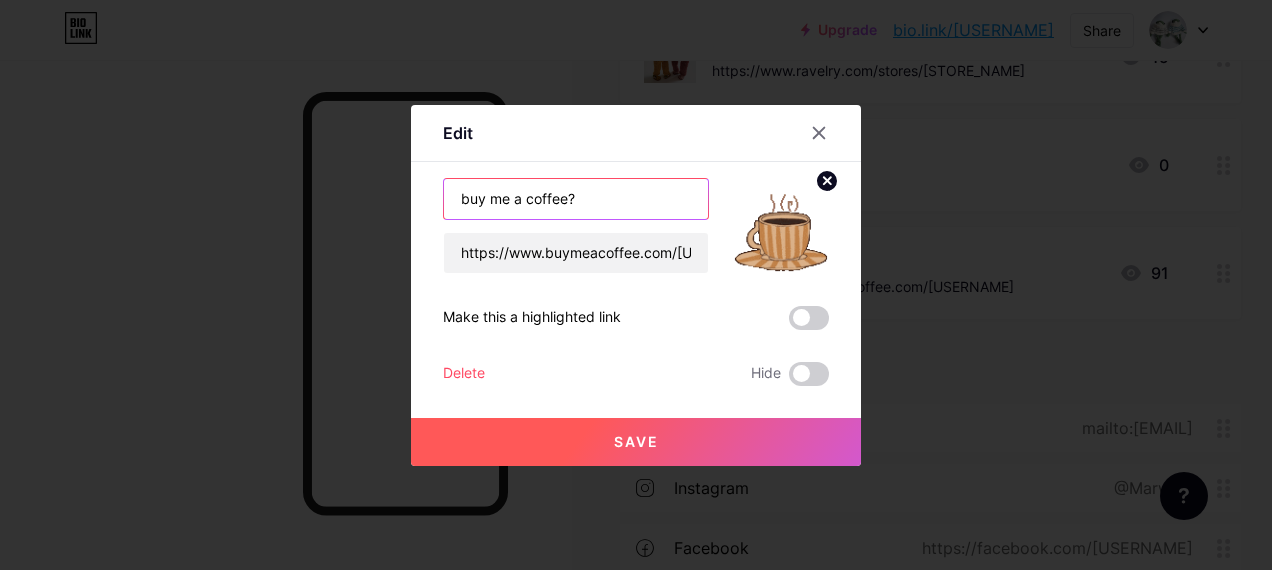 click on "buy me a coffee?" at bounding box center [576, 199] 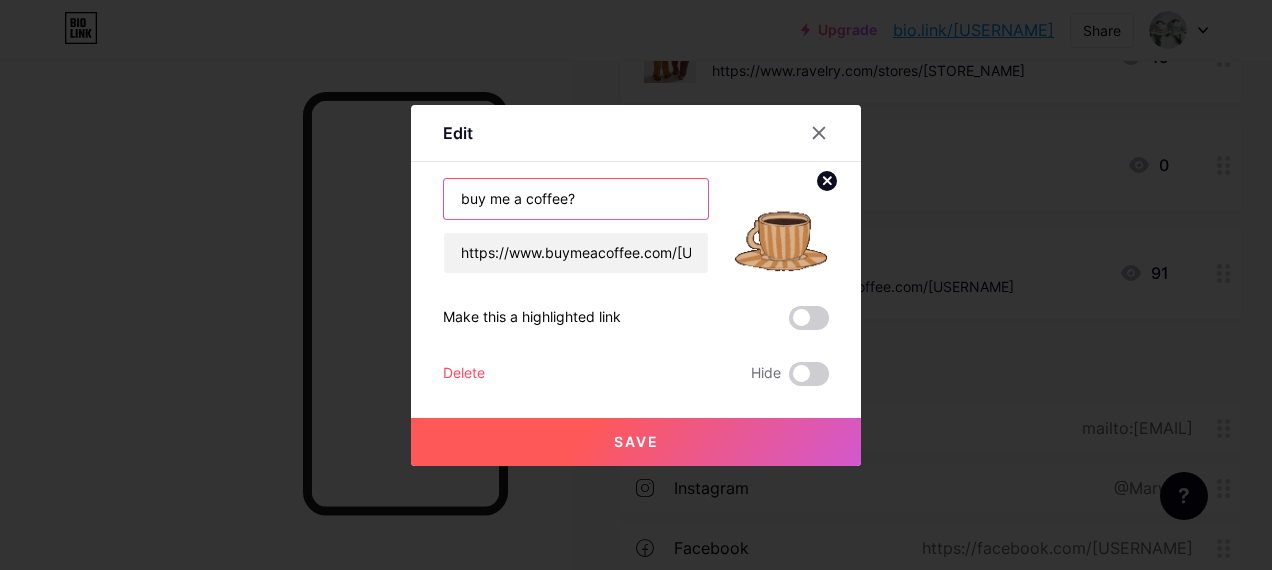 type on "M" 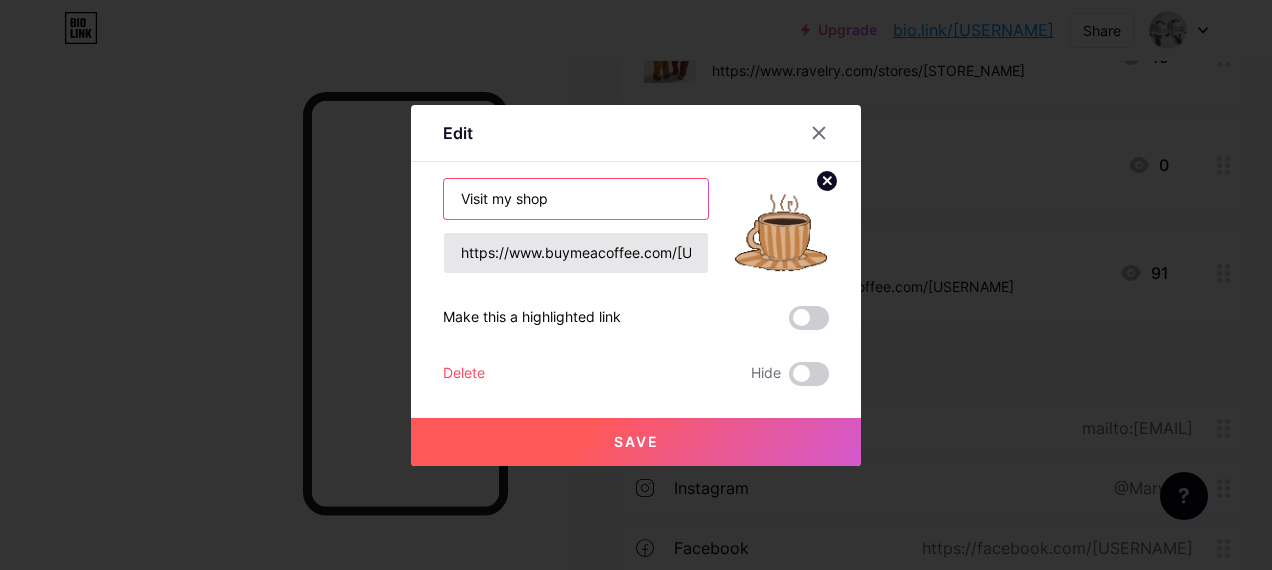 type on "Visit my shop" 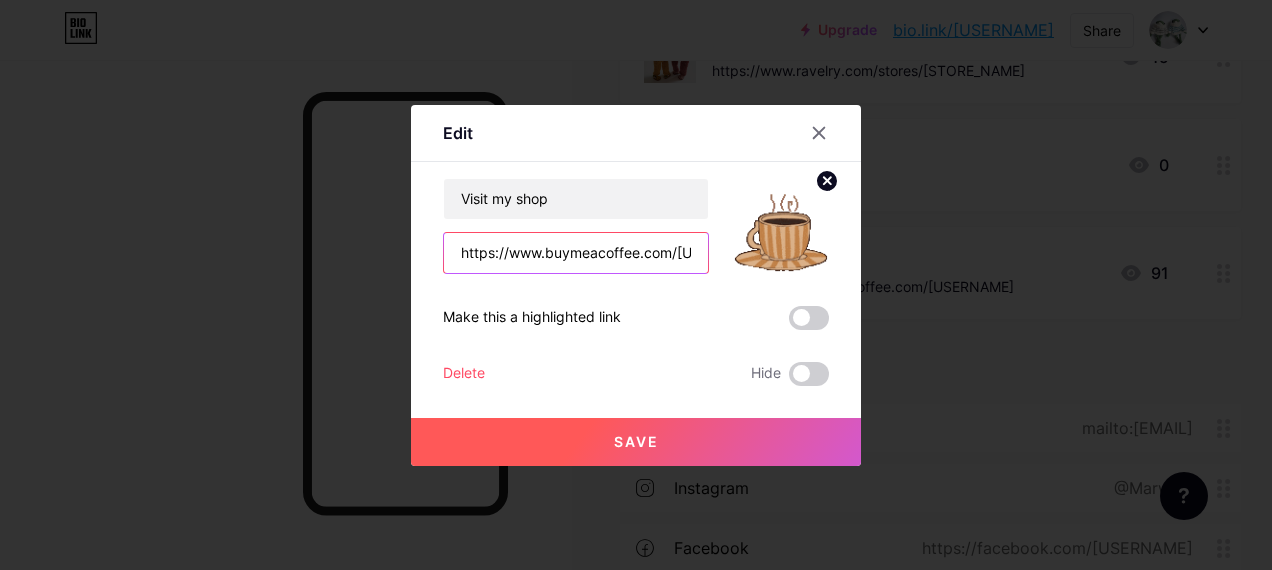 click on "https://www.buymeacoffee.com/[USERNAME]" at bounding box center [576, 253] 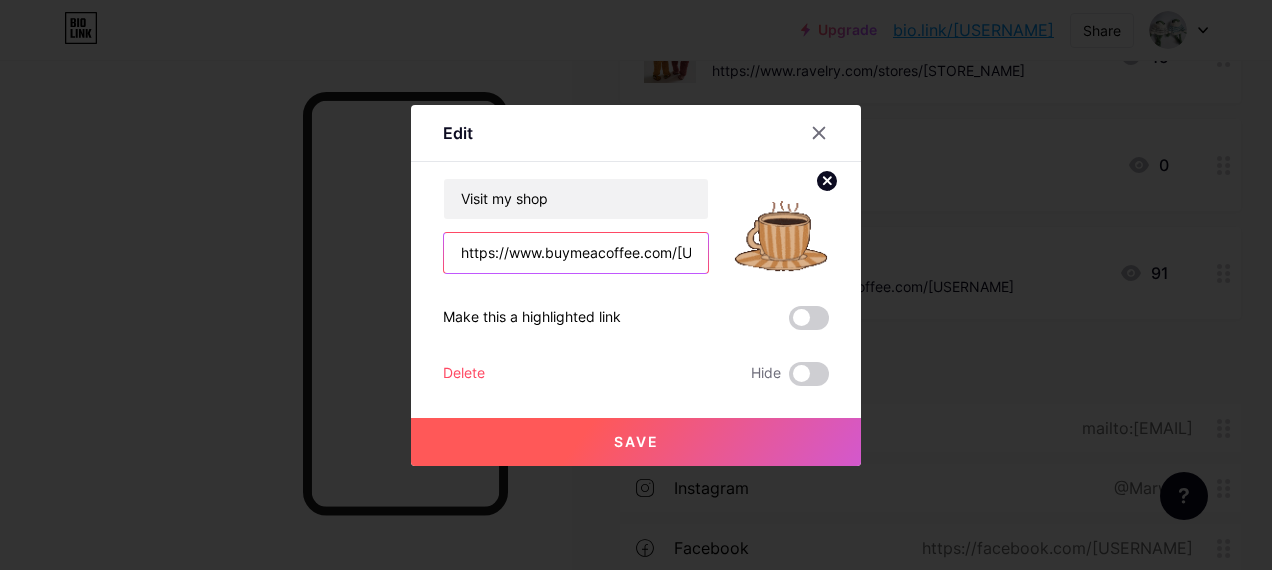 click on "https://www.buymeacoffee.com/[USERNAME]" at bounding box center [576, 253] 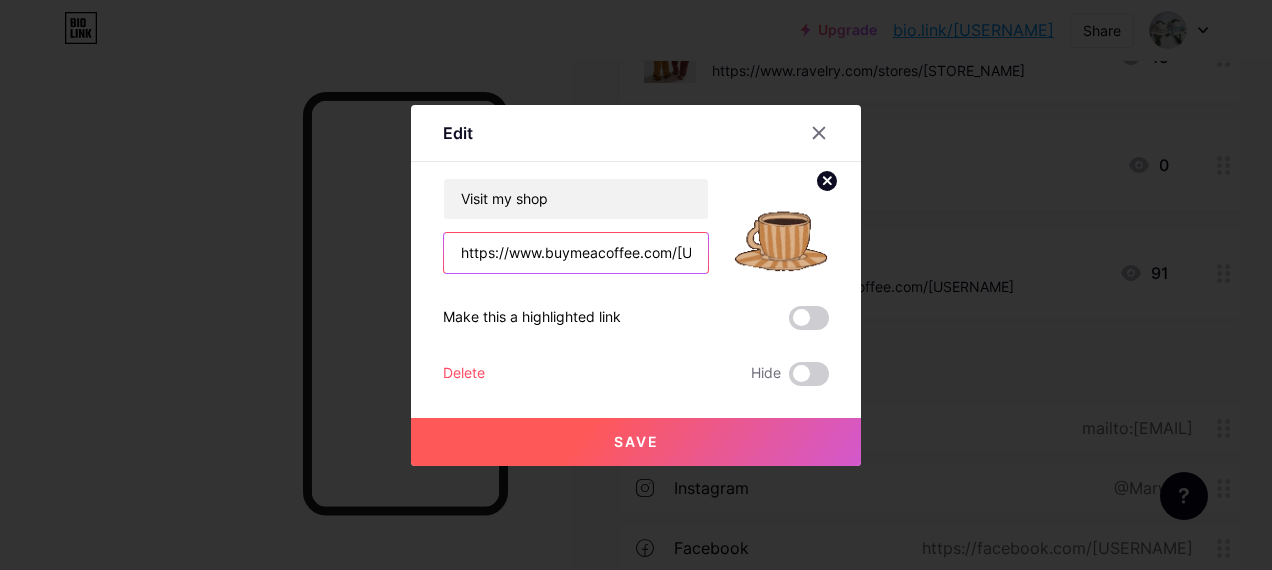 click on "https://www.buymeacoffee.com/[USERNAME]" at bounding box center (576, 253) 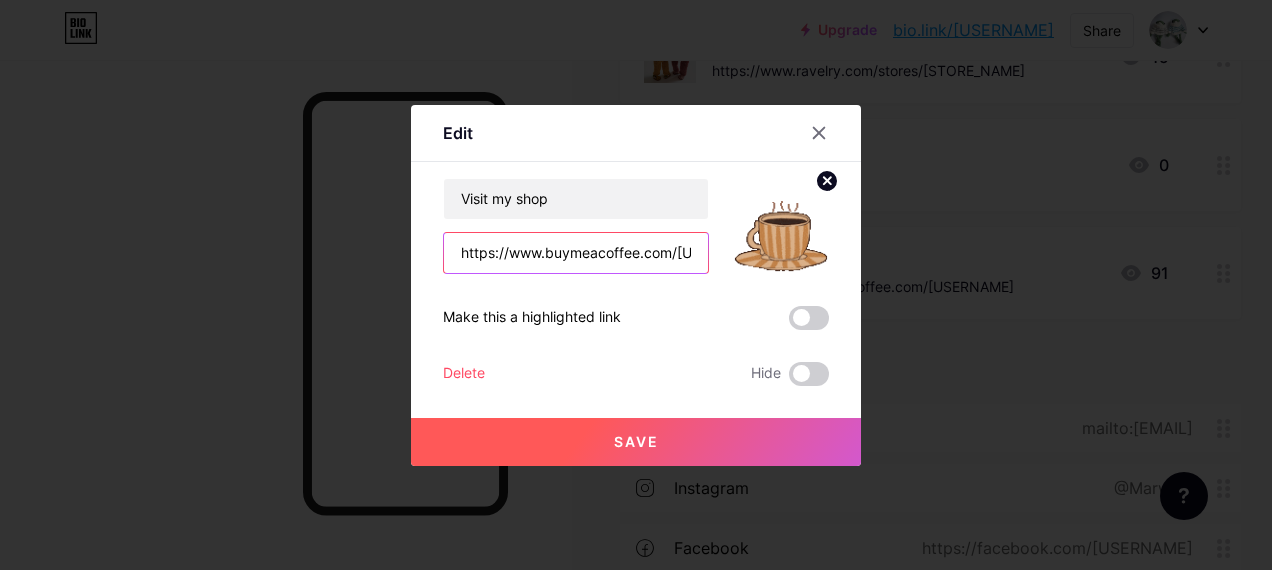 paste on "buymeacoffee.com/[USERNAME]/extras" 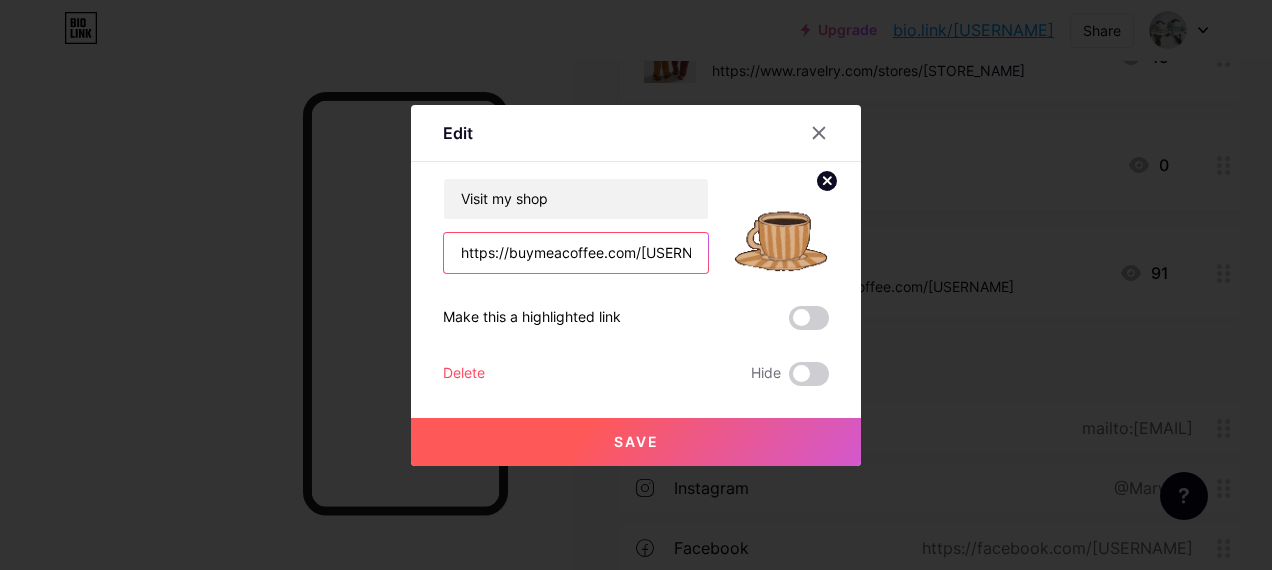 scroll, scrollTop: 0, scrollLeft: 53, axis: horizontal 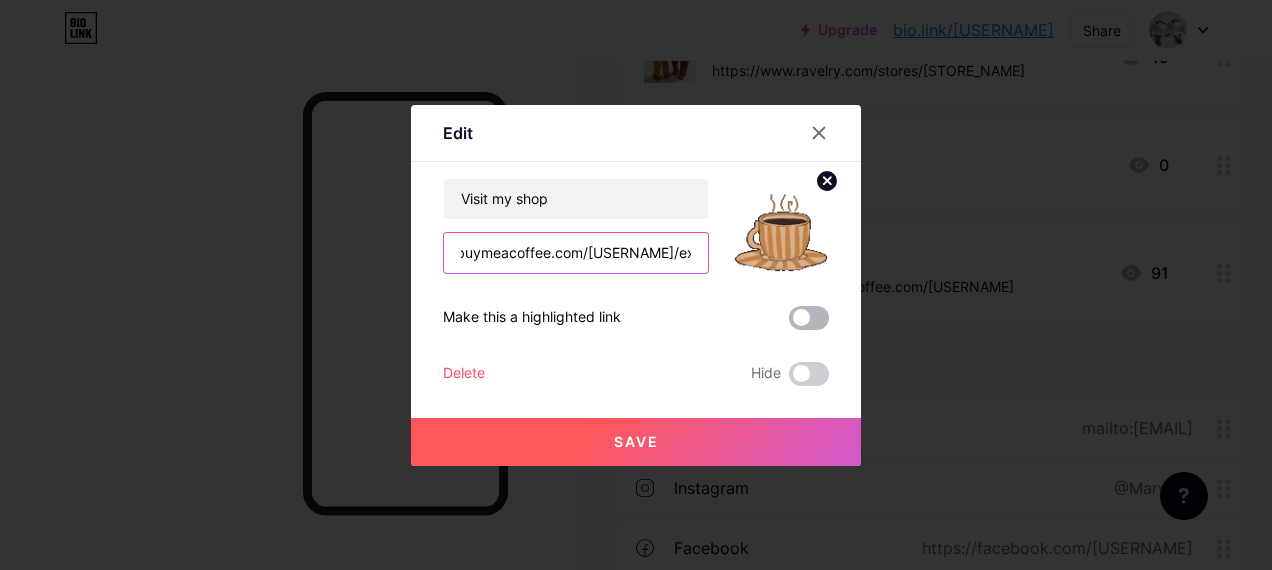 type on "https://buymeacoffee.com/[USERNAME]/extras" 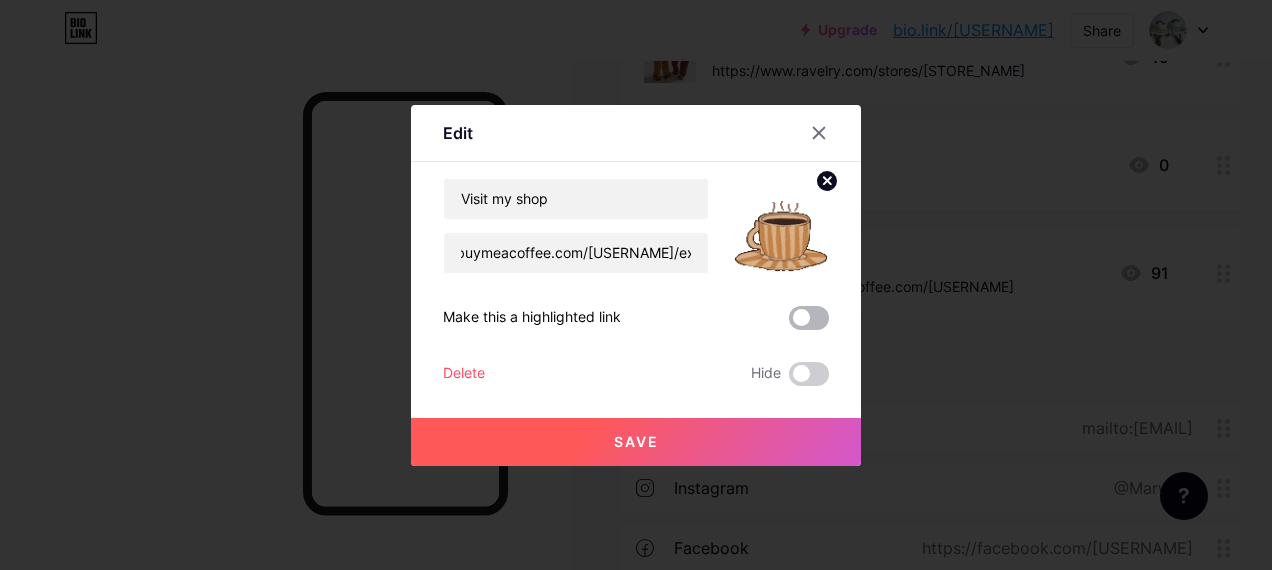 click at bounding box center (809, 318) 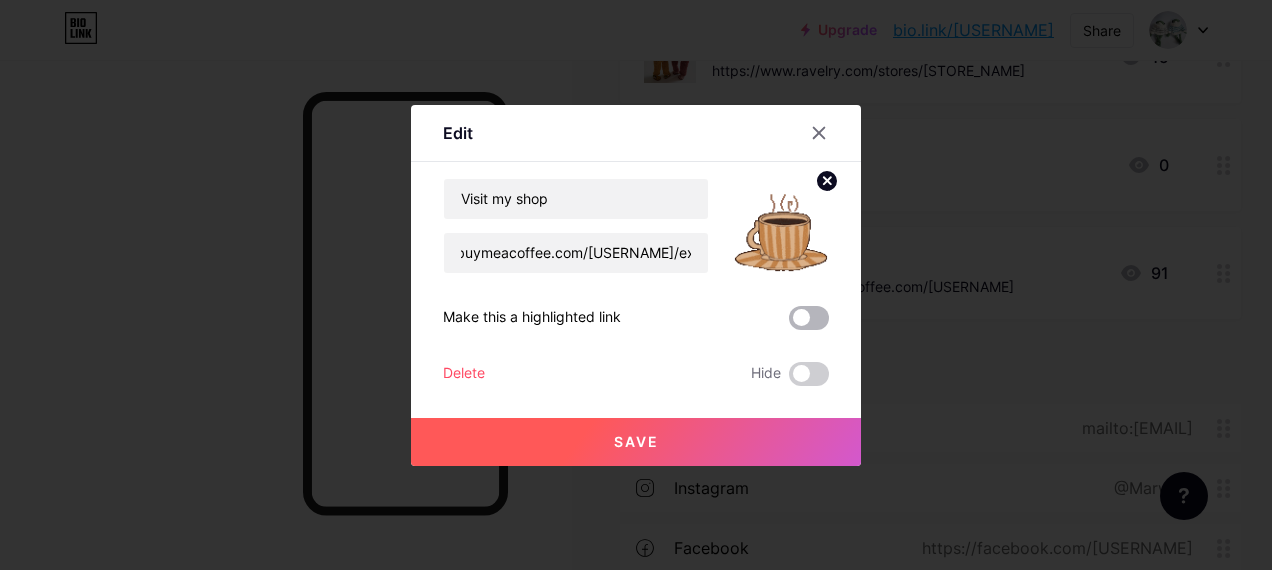 click at bounding box center (789, 323) 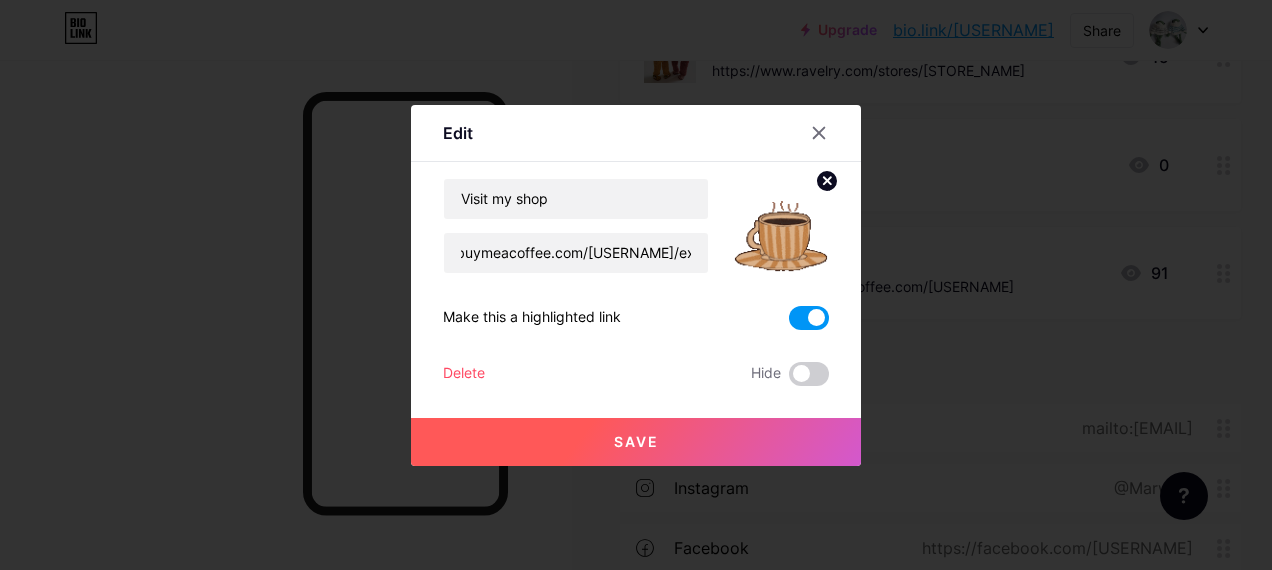 scroll, scrollTop: 0, scrollLeft: 0, axis: both 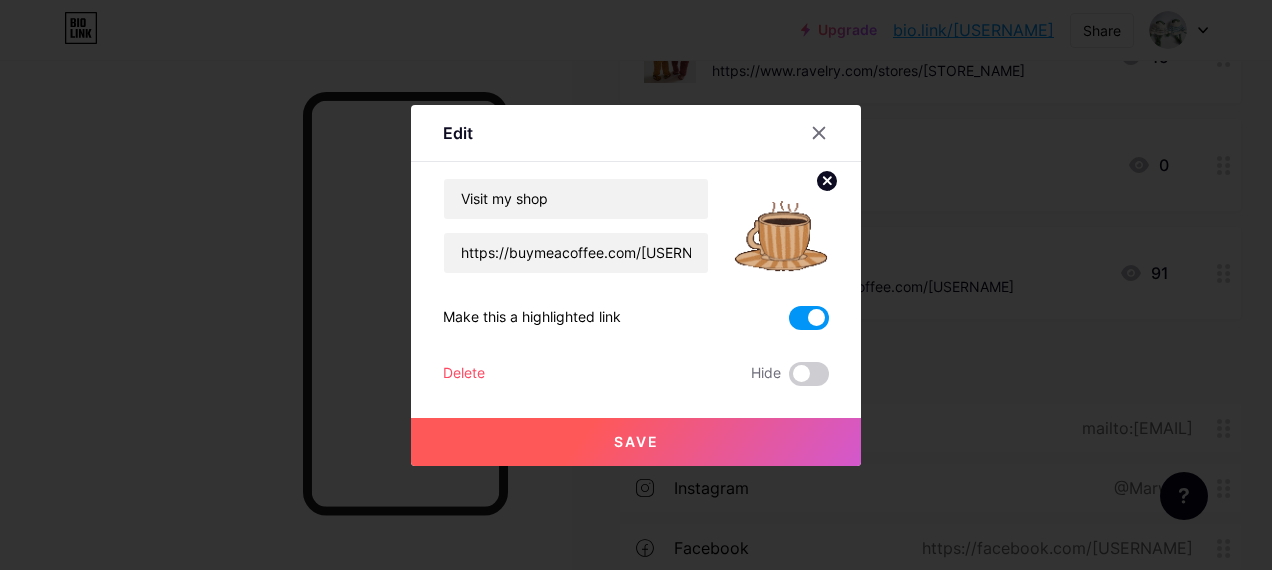 click on "Save" at bounding box center [636, 442] 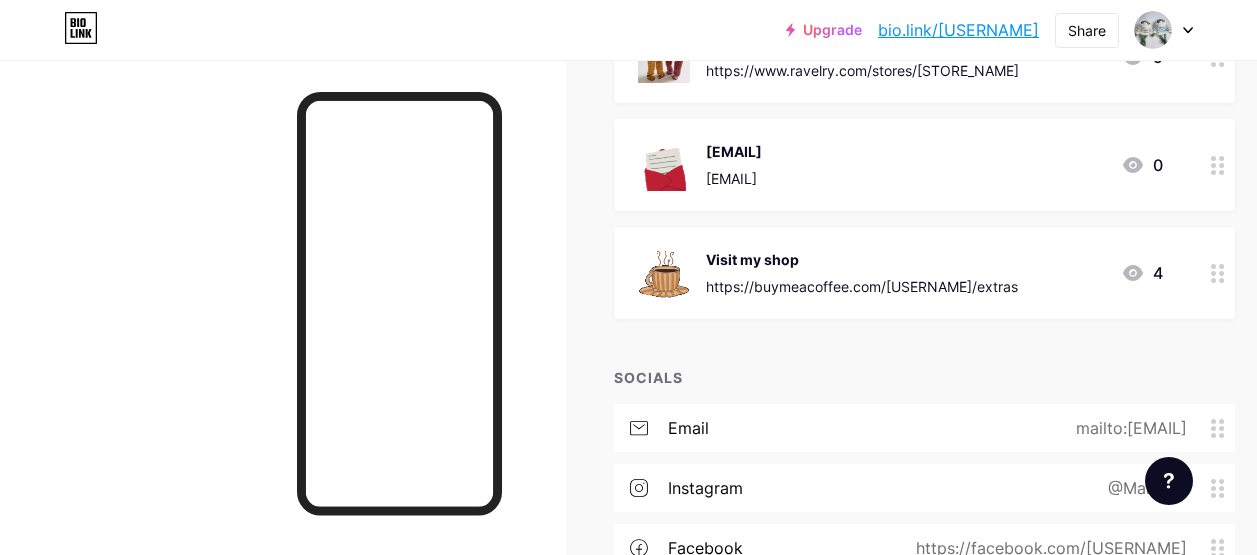click at bounding box center (1218, 273) 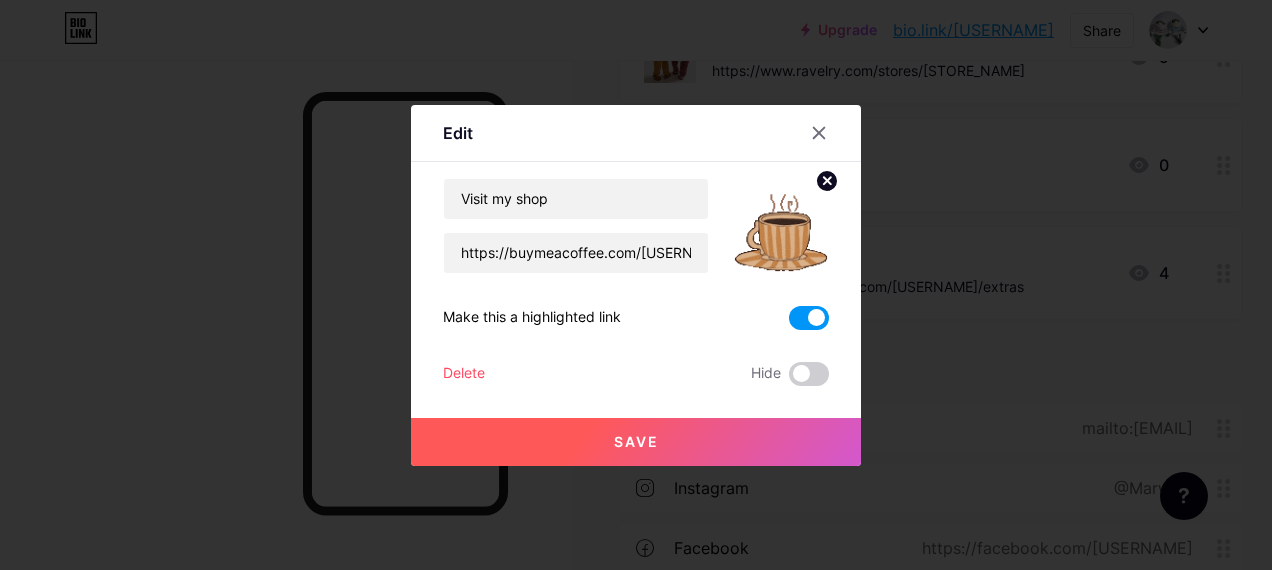 click 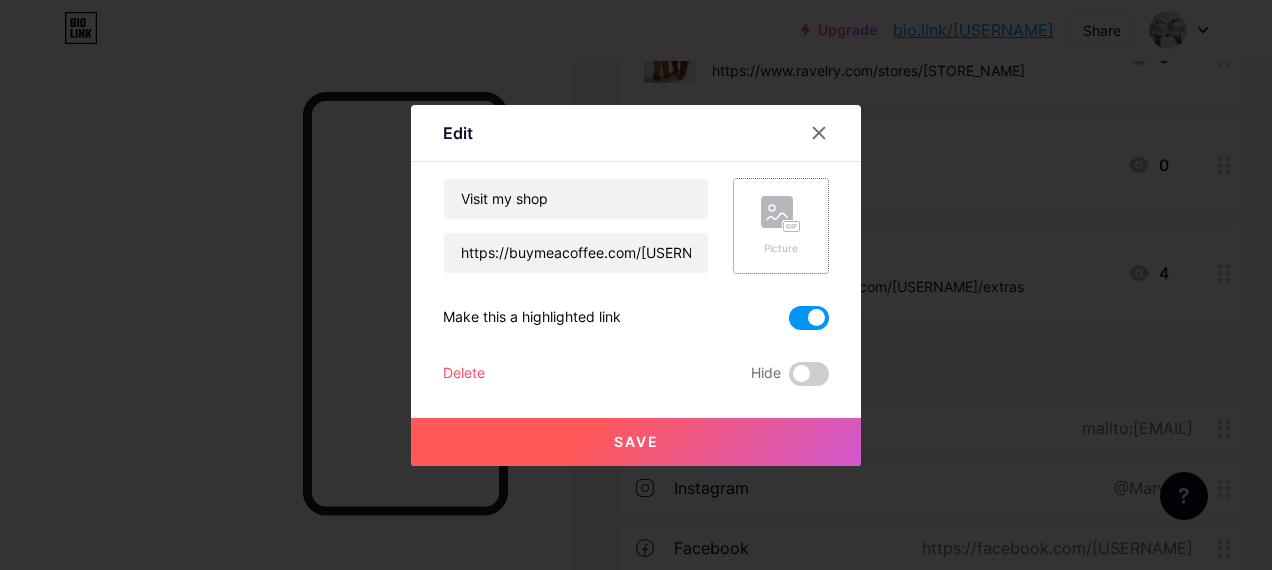 click 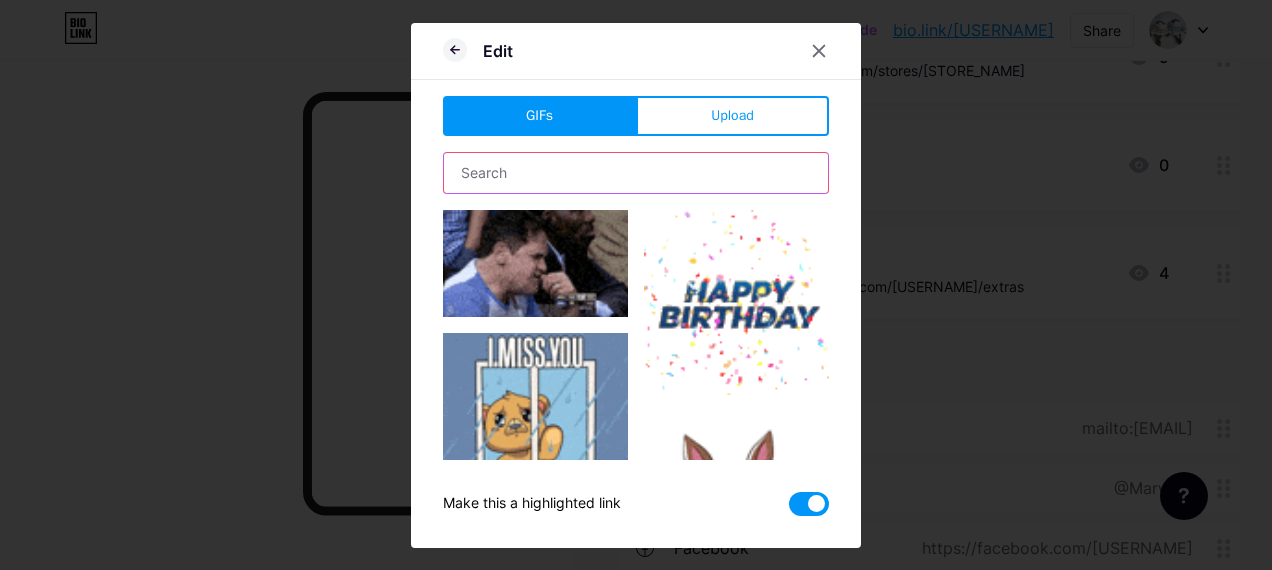 click at bounding box center (636, 173) 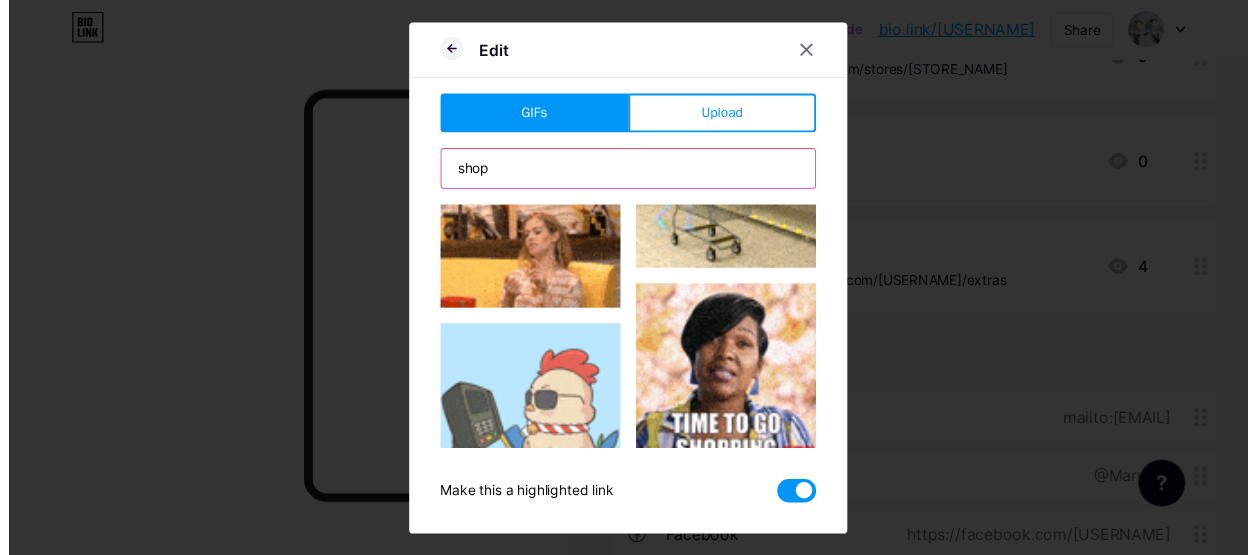 scroll, scrollTop: 240, scrollLeft: 0, axis: vertical 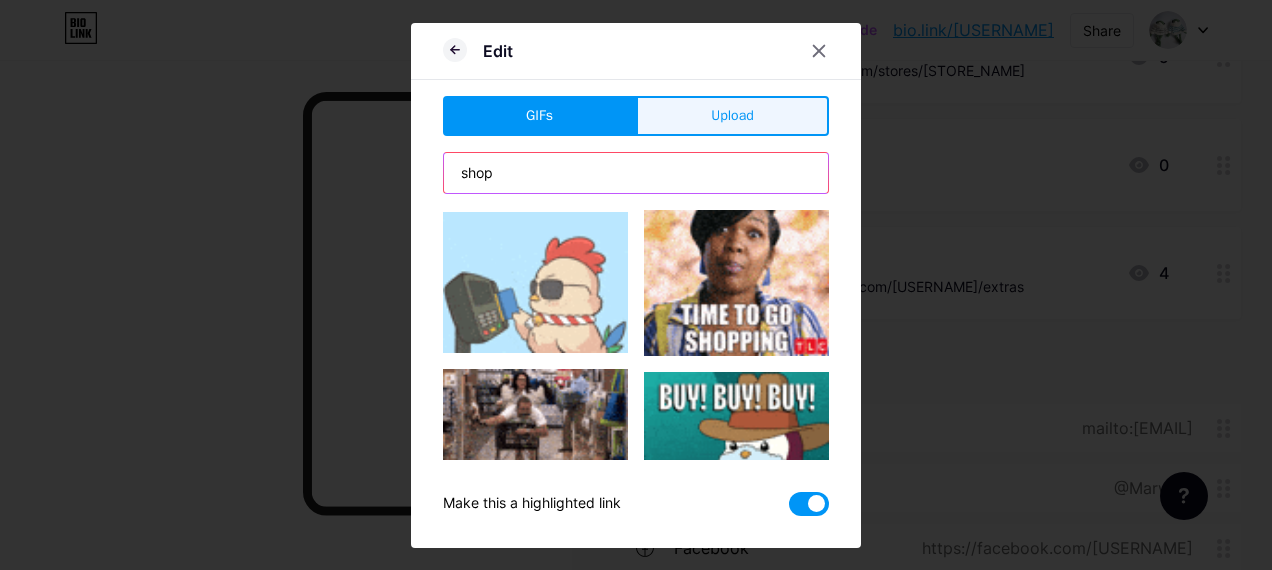 type on "shop" 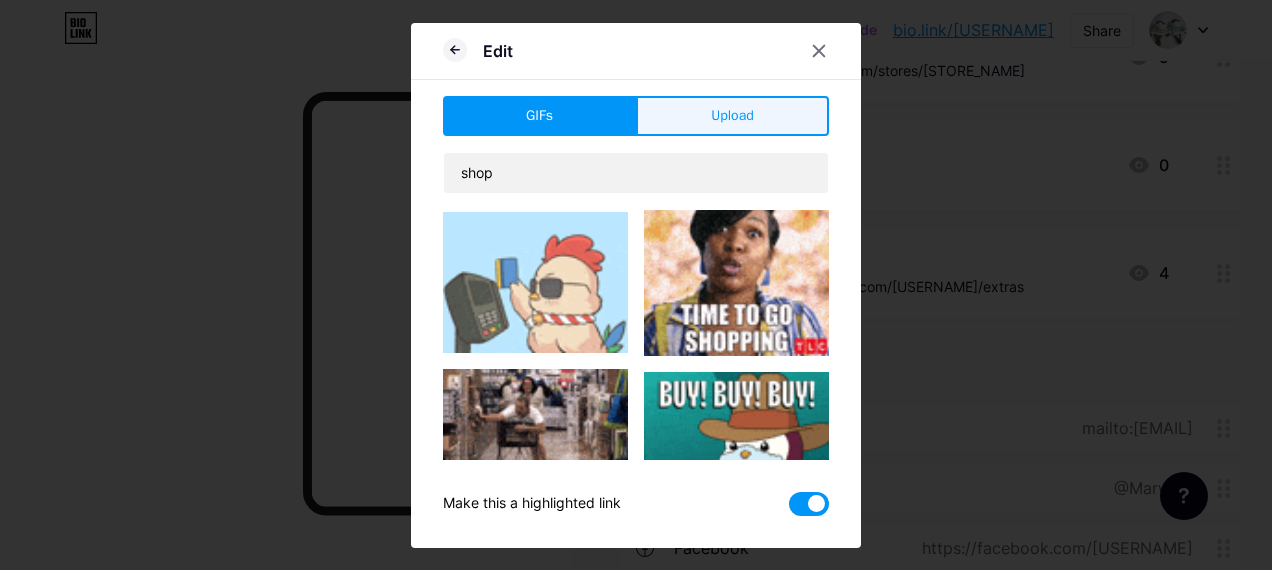 click on "Upload" at bounding box center [732, 116] 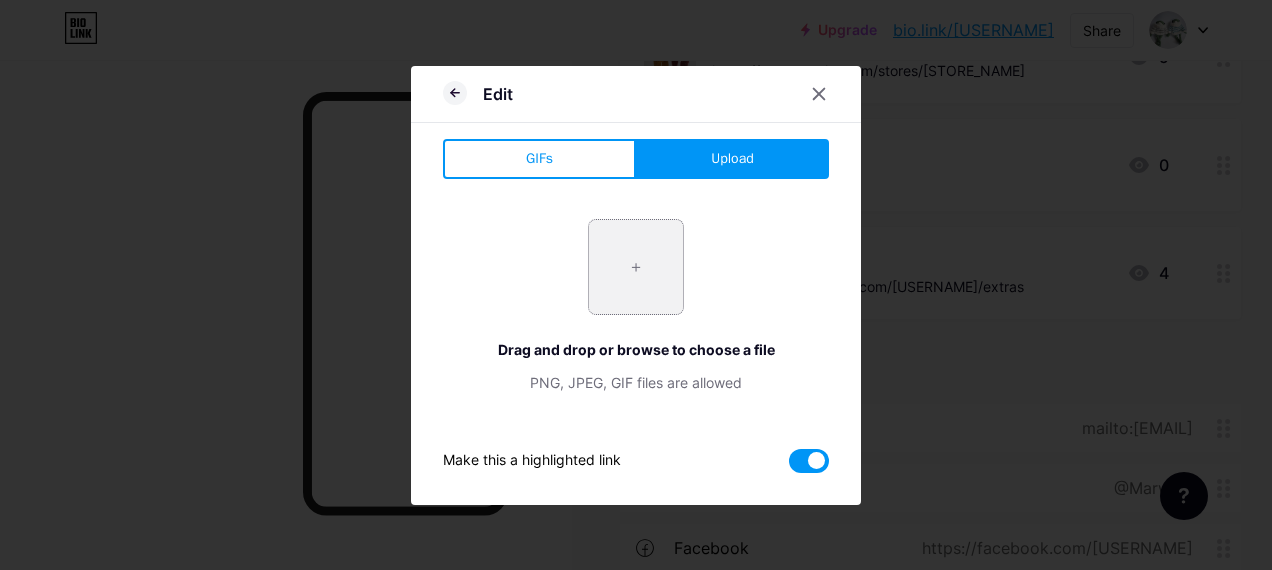 click at bounding box center (636, 267) 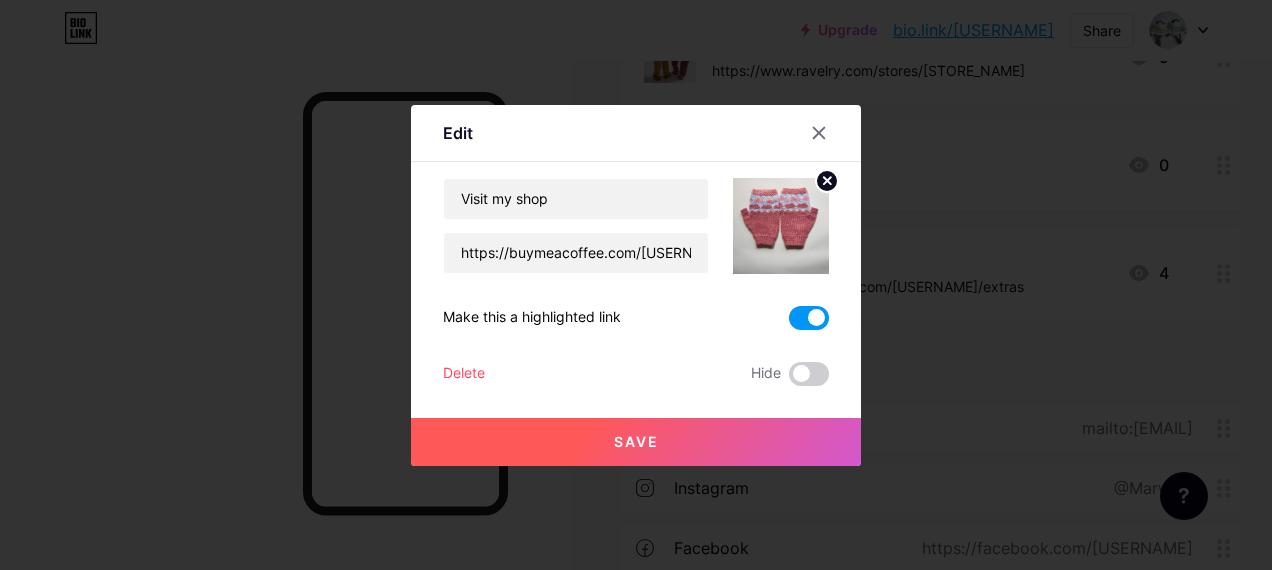 click on "Save" at bounding box center (636, 442) 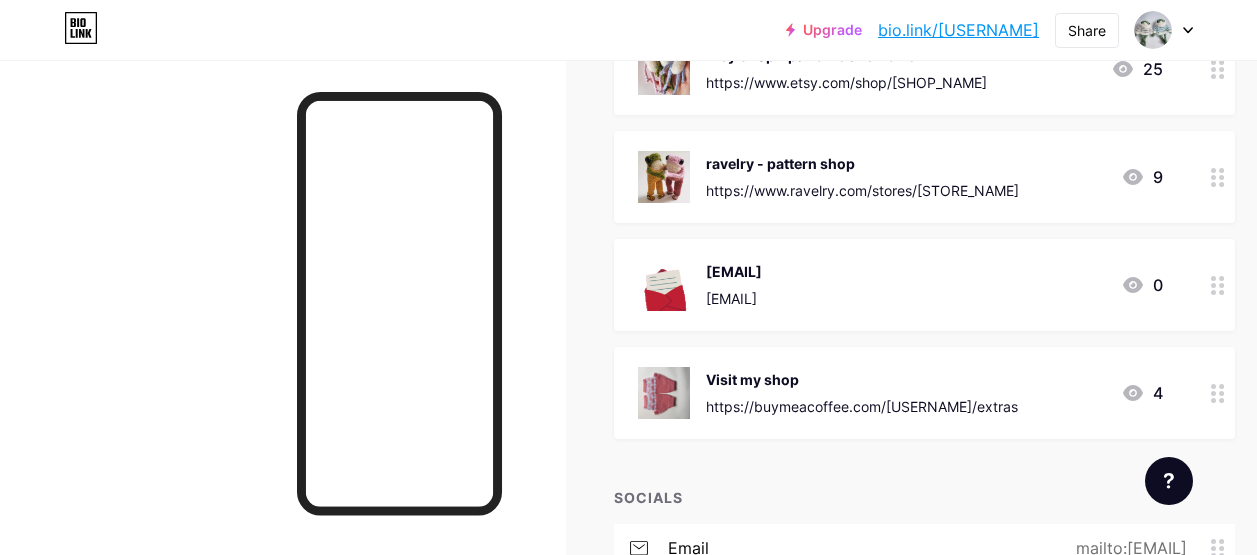 scroll, scrollTop: 360, scrollLeft: 0, axis: vertical 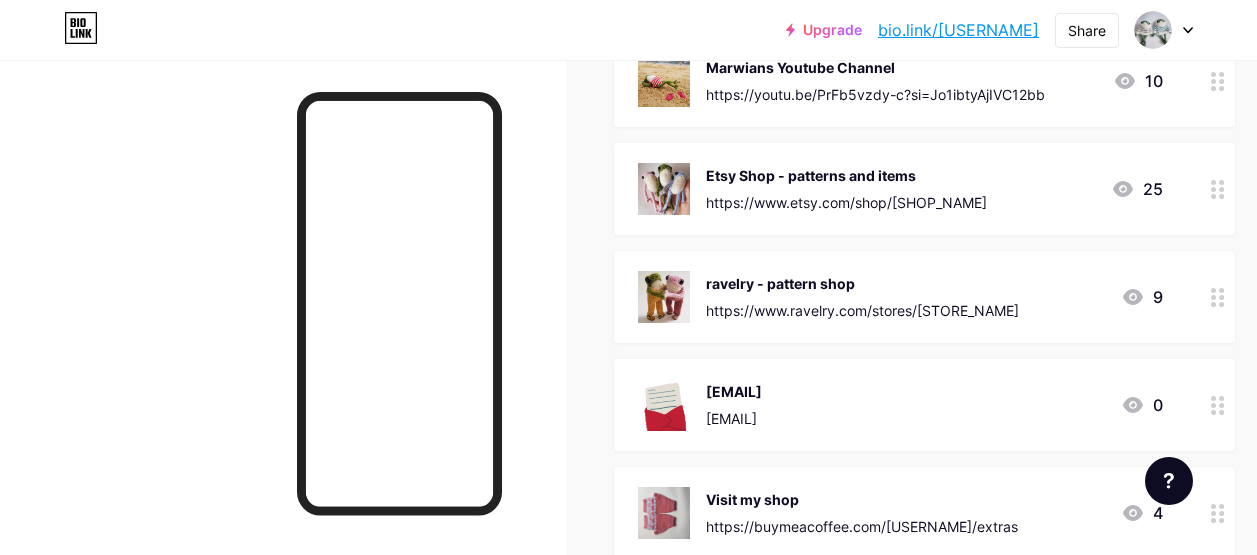drag, startPoint x: 955, startPoint y: 499, endPoint x: 905, endPoint y: 309, distance: 196.46883 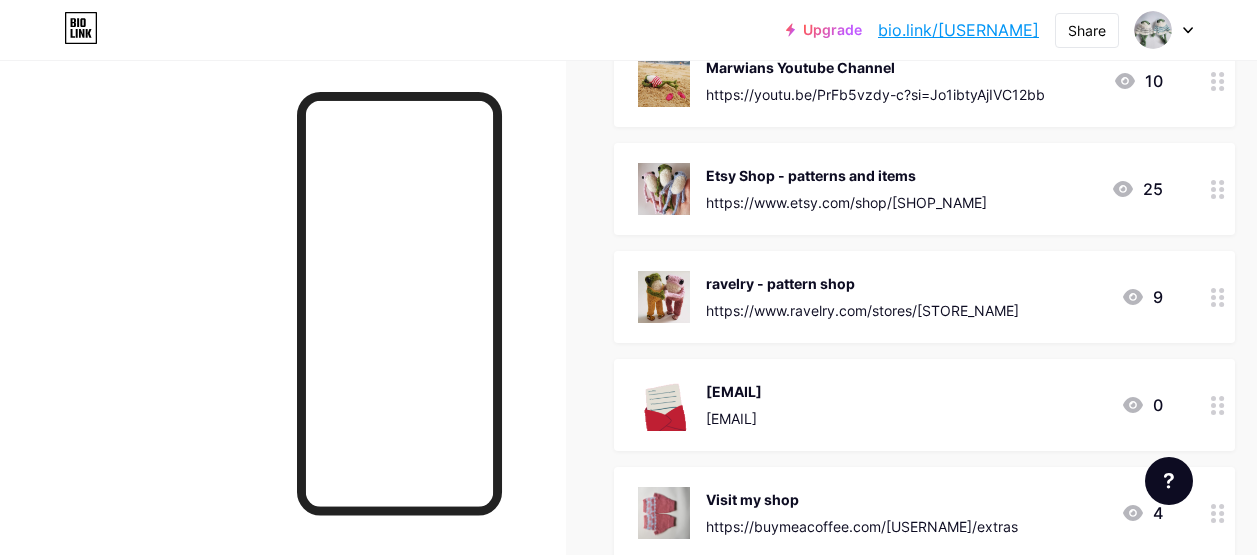 click on "Welcome friends!
Marwians Youtube Channel
https://youtu.be/PrFb5vzdy-c?si=Jo1ibtyAjIVC12bb
10
Etsy Shop - patterns and items
https://www.etsy.com/shop/[SHOP_NAME]
25
ravelry - pattern shop
https://www.ravelry.com/stores/[STORE_NAME]
9
[EMAIL]
[EMAIL]
0
Visit my shop
https://buymeacoffee.com/[USERNAME]/extras
4" at bounding box center (924, 257) 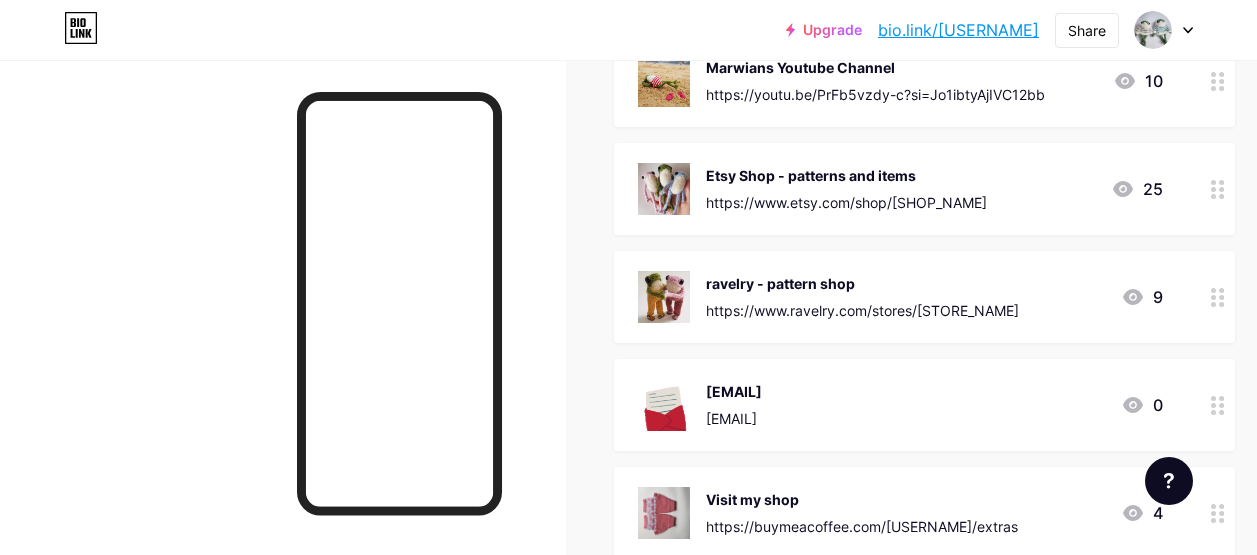 click on "Links
Posts
Design
Subscribers
NEW
Stats
Settings       + ADD LINK     + ADD EMBED
+ Add header
Welcome friends!
Marwians Youtube Channel
https://youtu.be/PrFb5vzdy-c?si=Jo1ibtyAjIVC12bb
10
Etsy Shop - patterns and items
https://www.etsy.com/shop/[SHOP_NAME]
25
ravelry - pattern shop
https://www.ravelry.com/stores/[STORE_NAME]
9
[EMAIL]
[EMAIL]
0
Visit my shop
https://buymeacoffee.com/[USERNAME]/extras
4
SOCIALS
email
instagram" at bounding box center [659, 366] 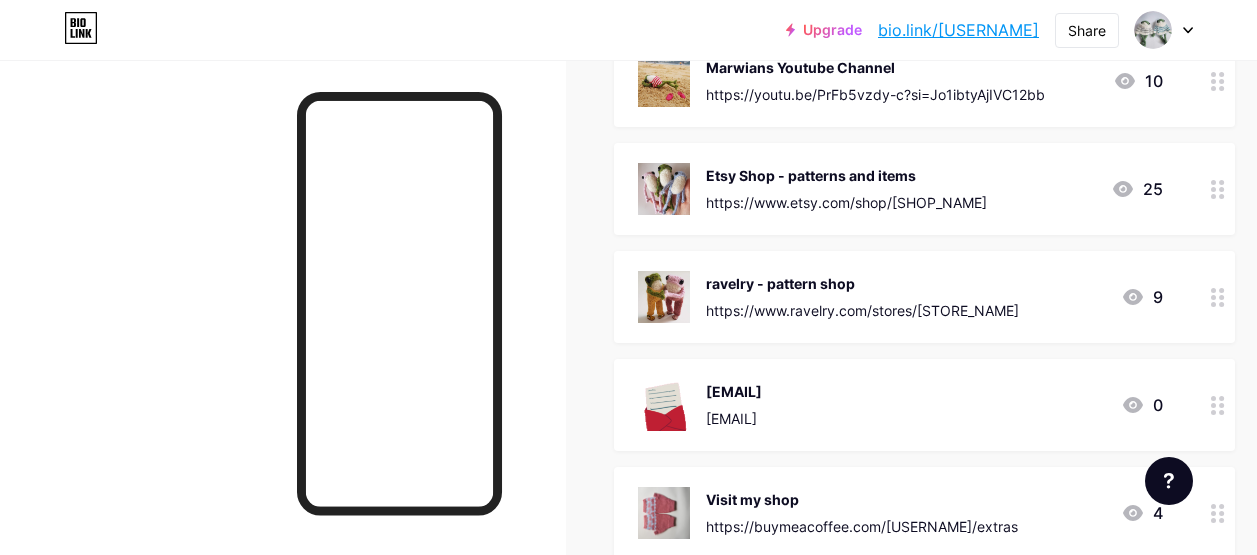 type 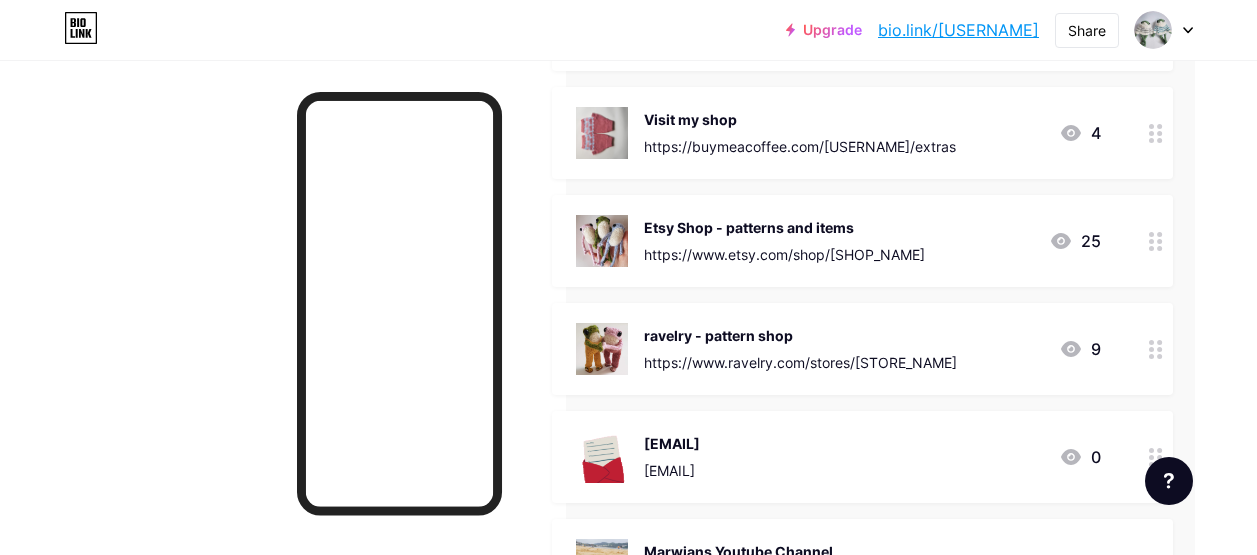 scroll, scrollTop: 179, scrollLeft: 68, axis: both 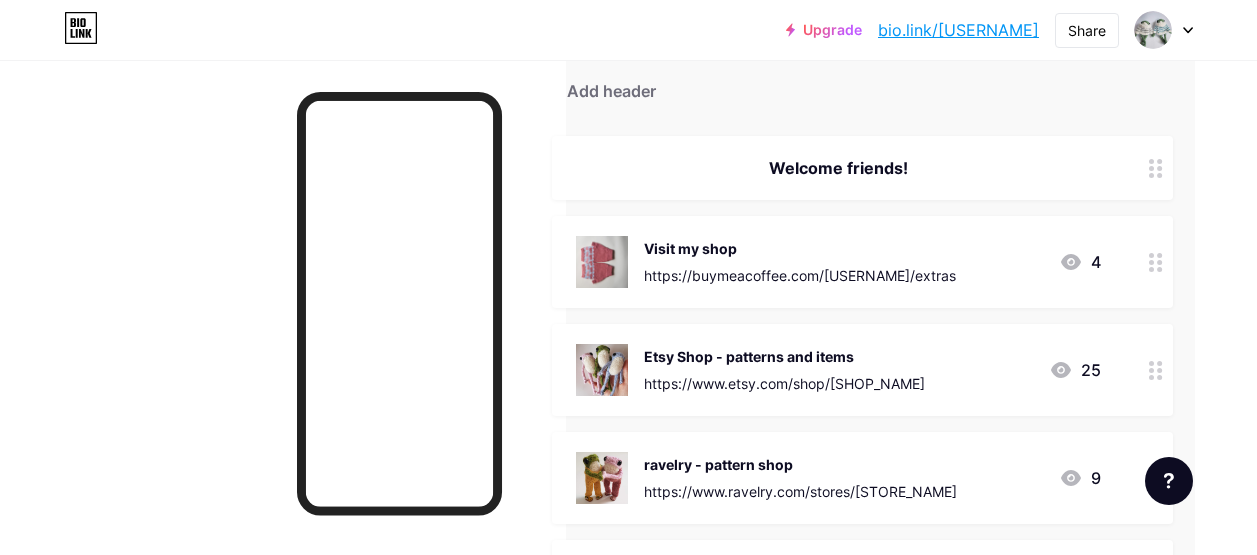 click 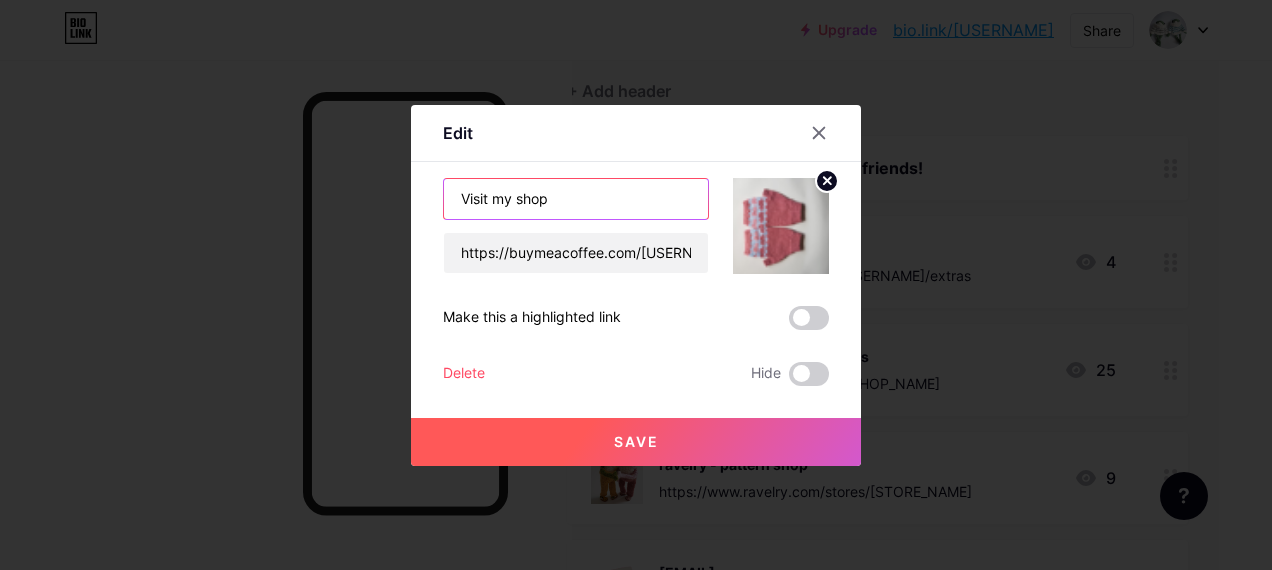 click on "Visit my shop" at bounding box center [576, 199] 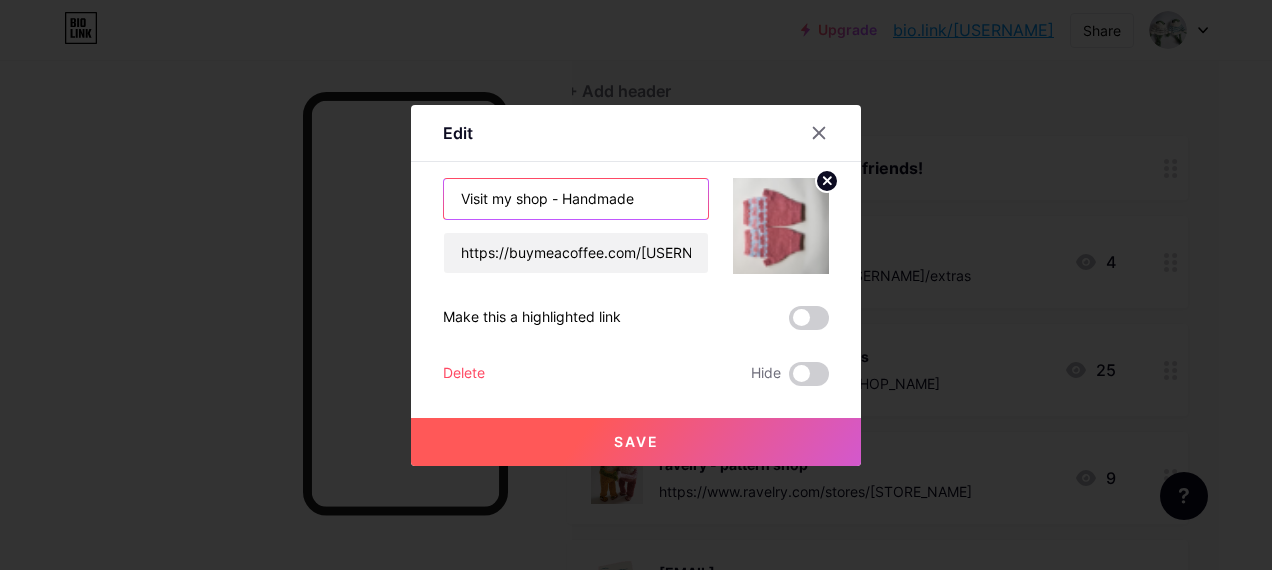type on "Visit my shop - Handmade" 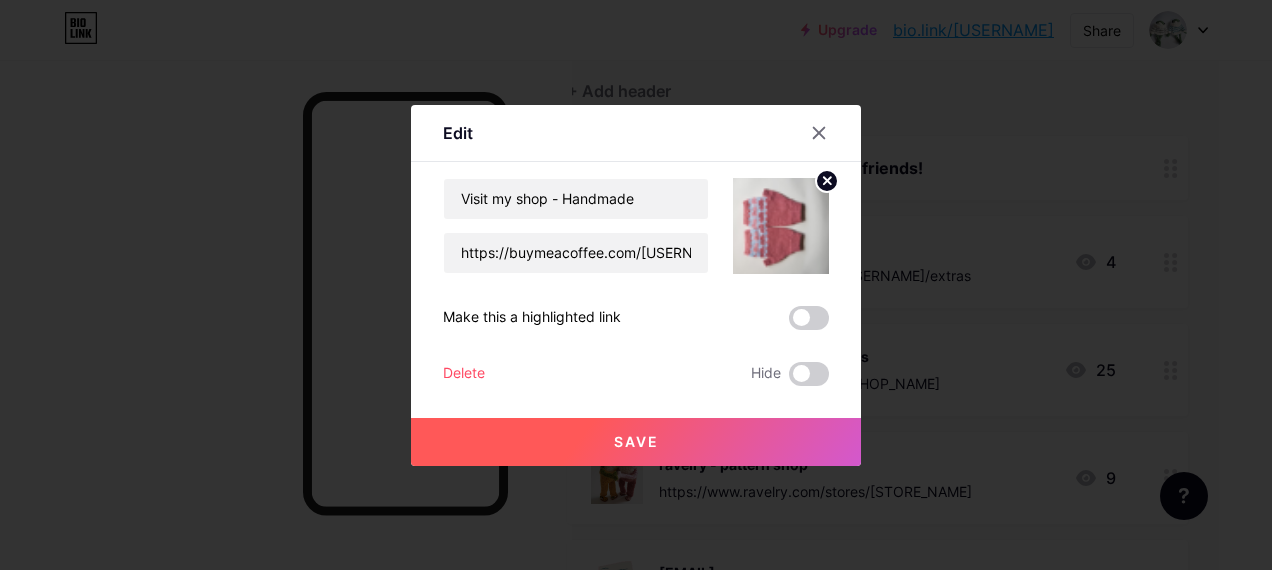 click on "Save" at bounding box center [636, 441] 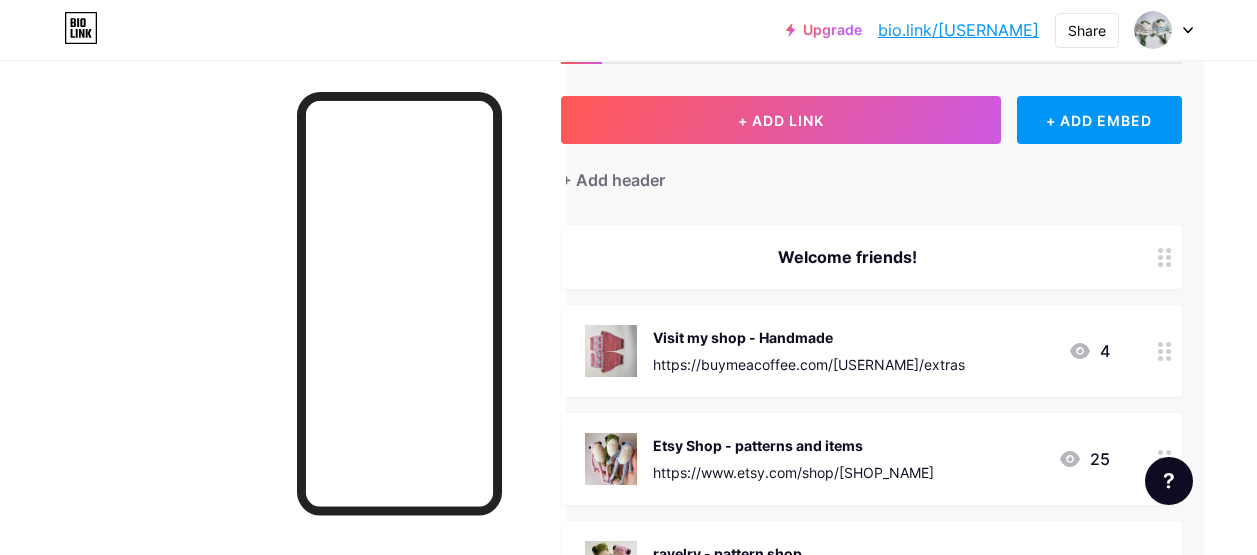 scroll, scrollTop: 0, scrollLeft: 53, axis: horizontal 